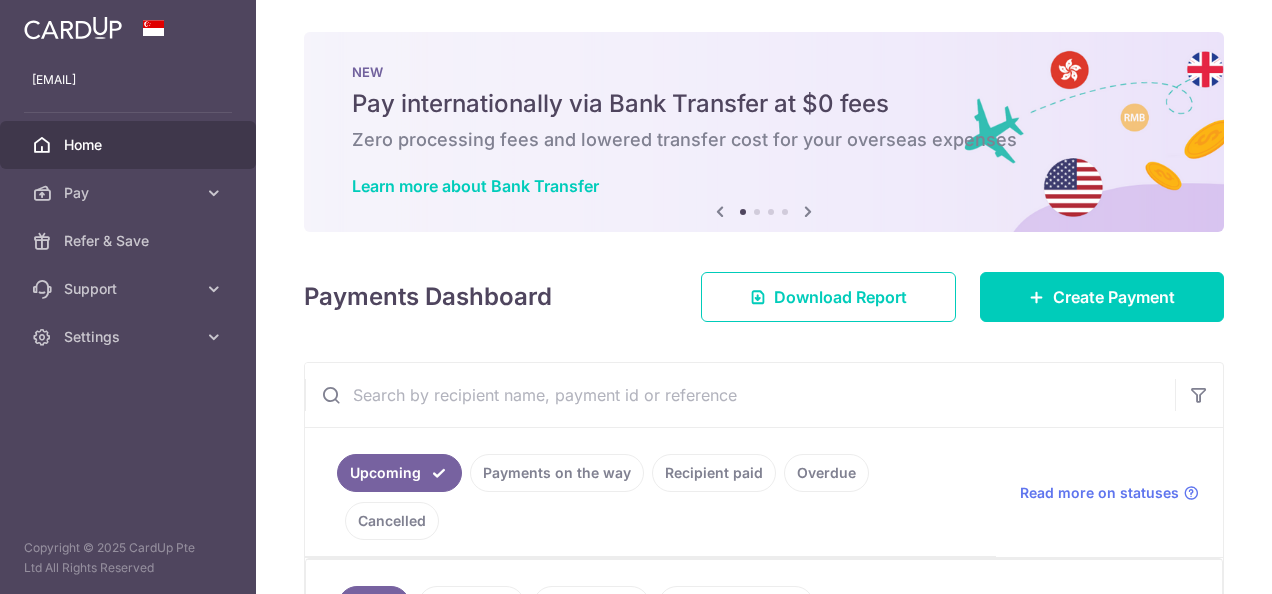scroll, scrollTop: 0, scrollLeft: 0, axis: both 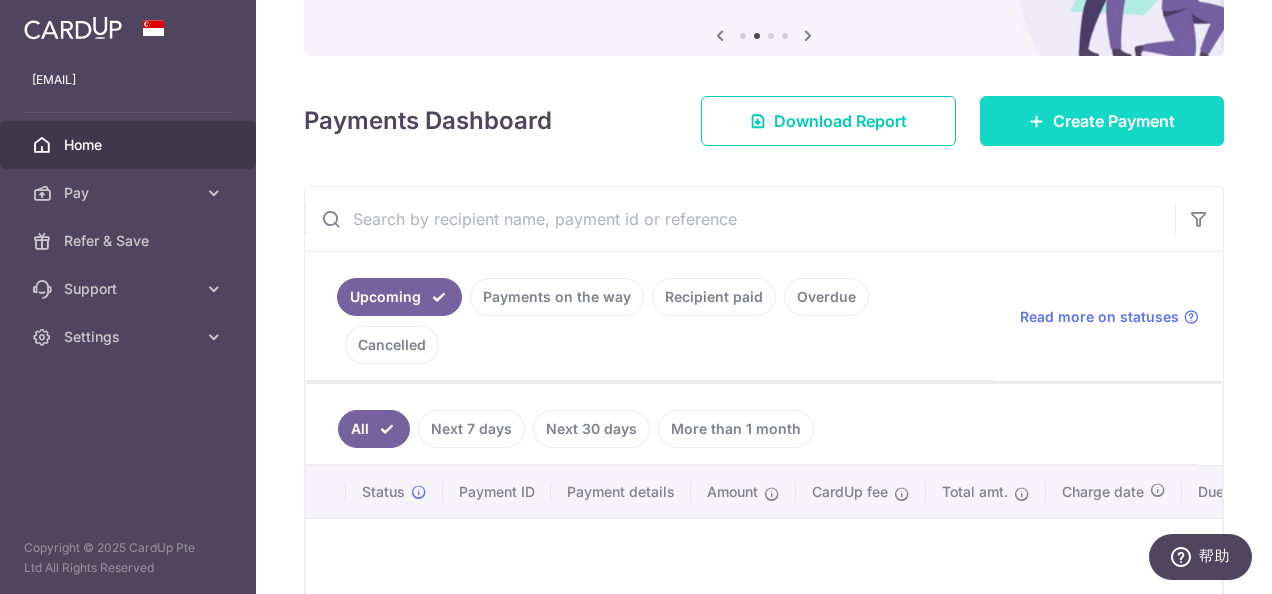 click on "Create Payment" at bounding box center [1114, 121] 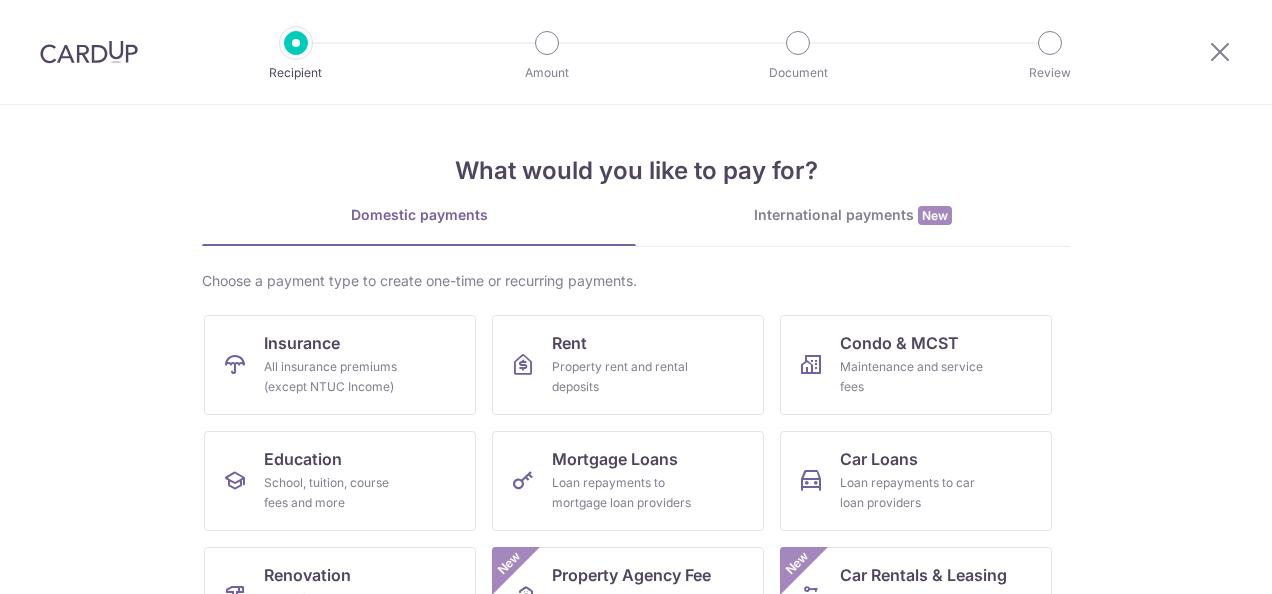 scroll, scrollTop: 0, scrollLeft: 0, axis: both 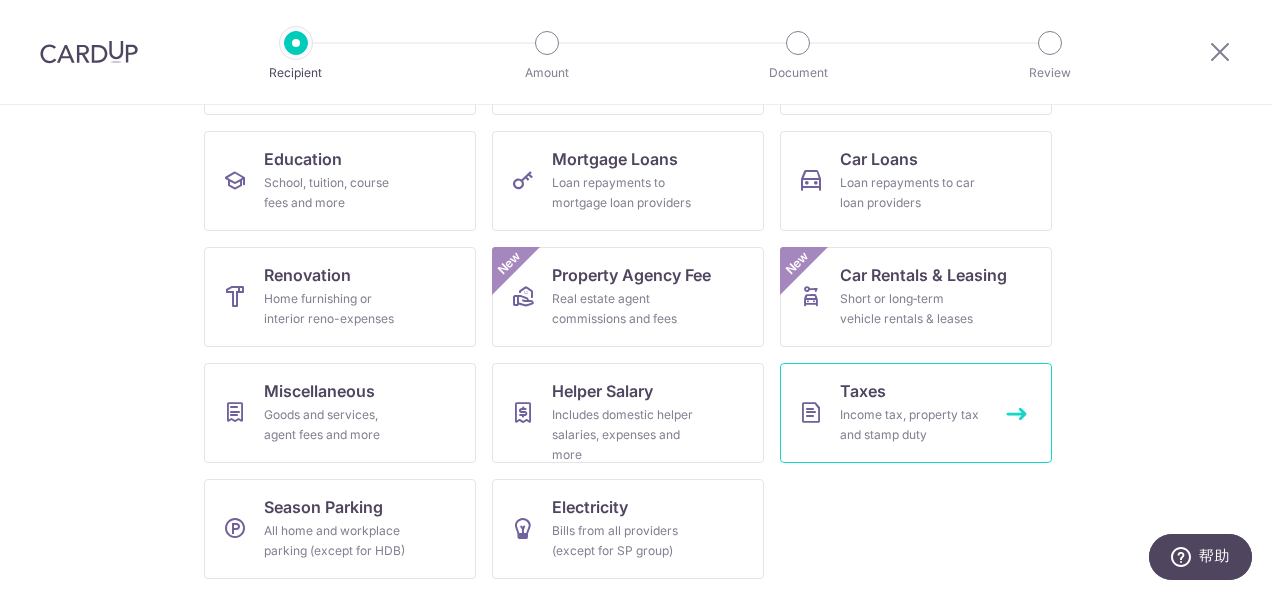 click on "Income tax, property tax and stamp duty" at bounding box center (912, 425) 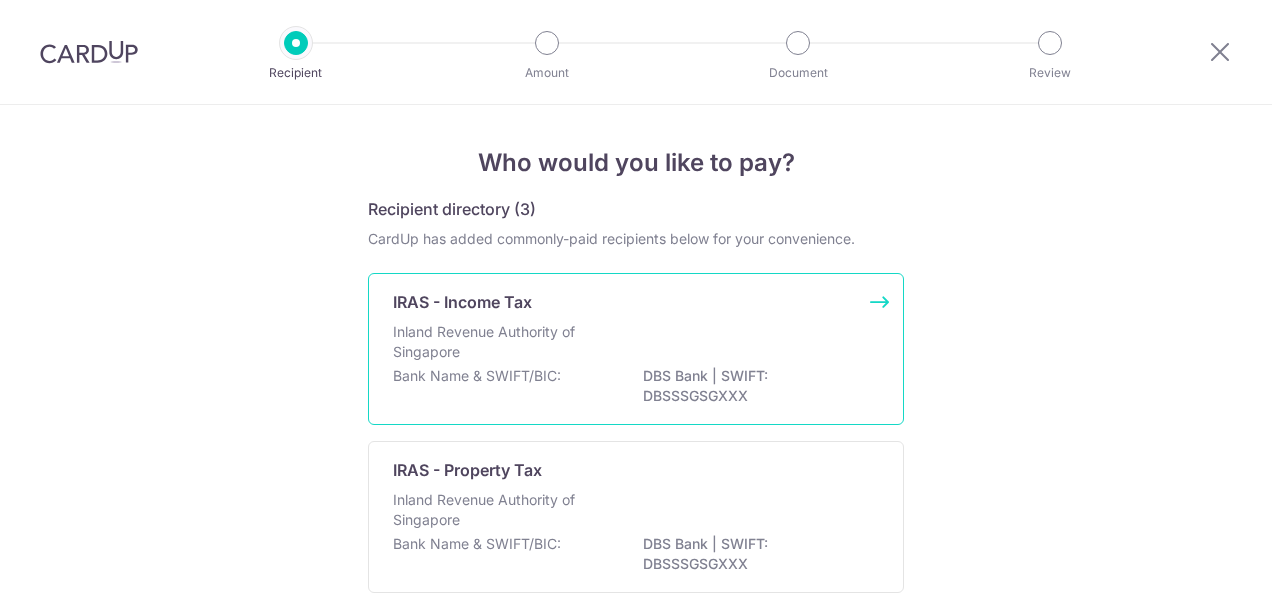 click on "Inland Revenue Authority of Singapore" at bounding box center (499, 342) 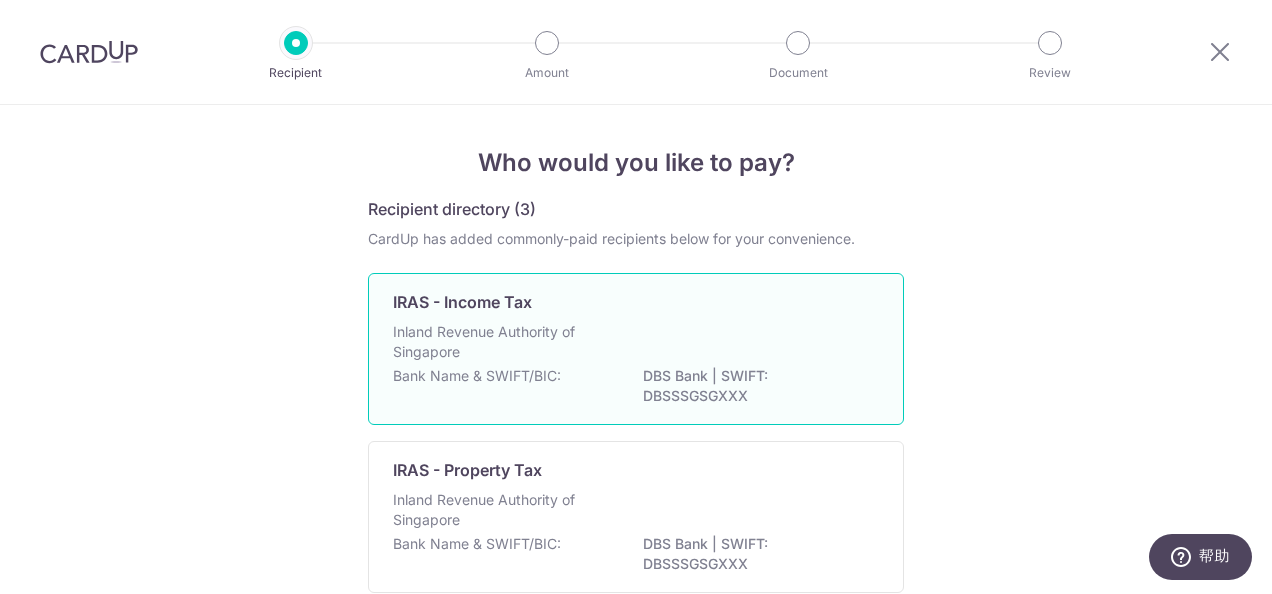 scroll, scrollTop: 53, scrollLeft: 0, axis: vertical 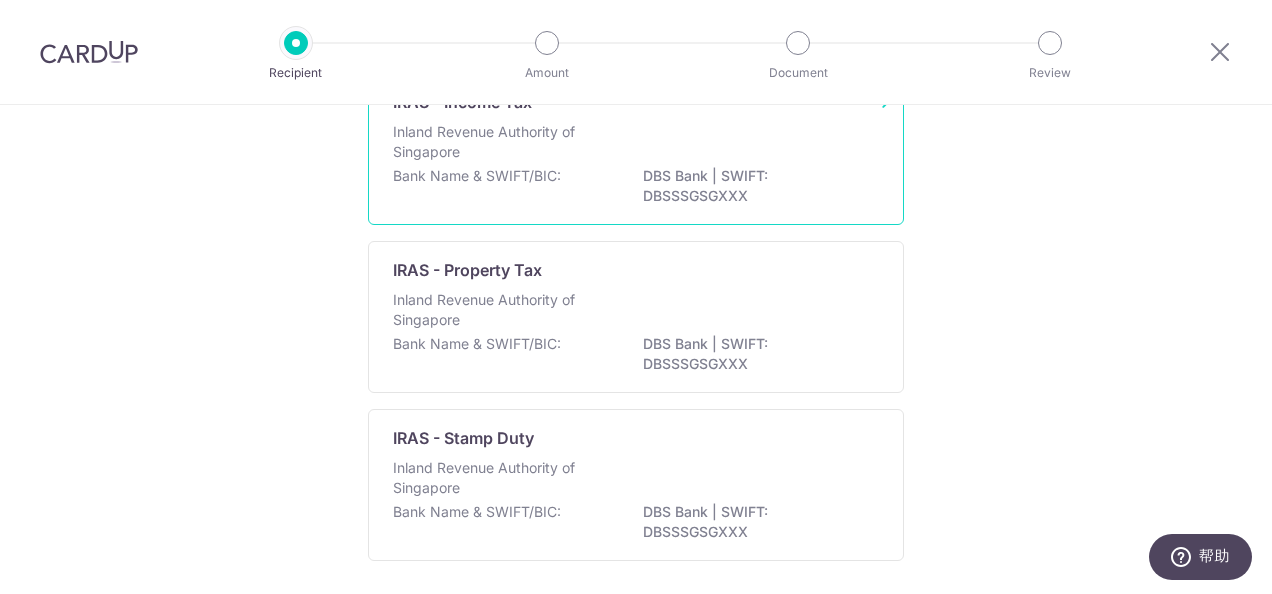 click on "DBS Bank | SWIFT: DBSSSGSGXXX" at bounding box center (755, 186) 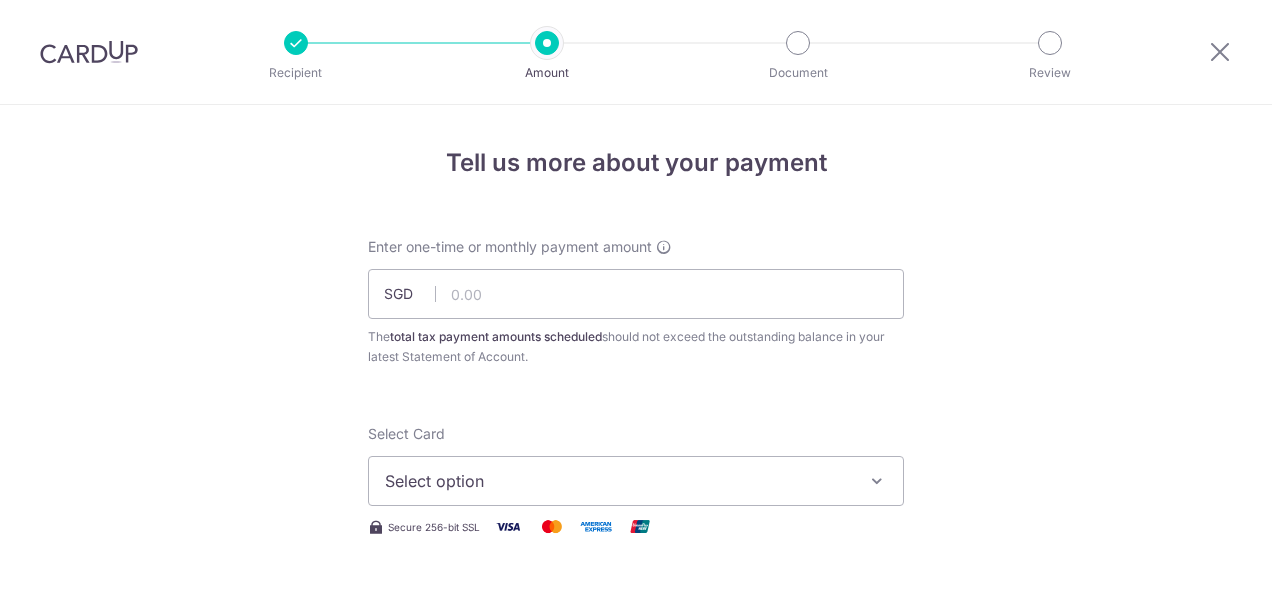 scroll, scrollTop: 0, scrollLeft: 0, axis: both 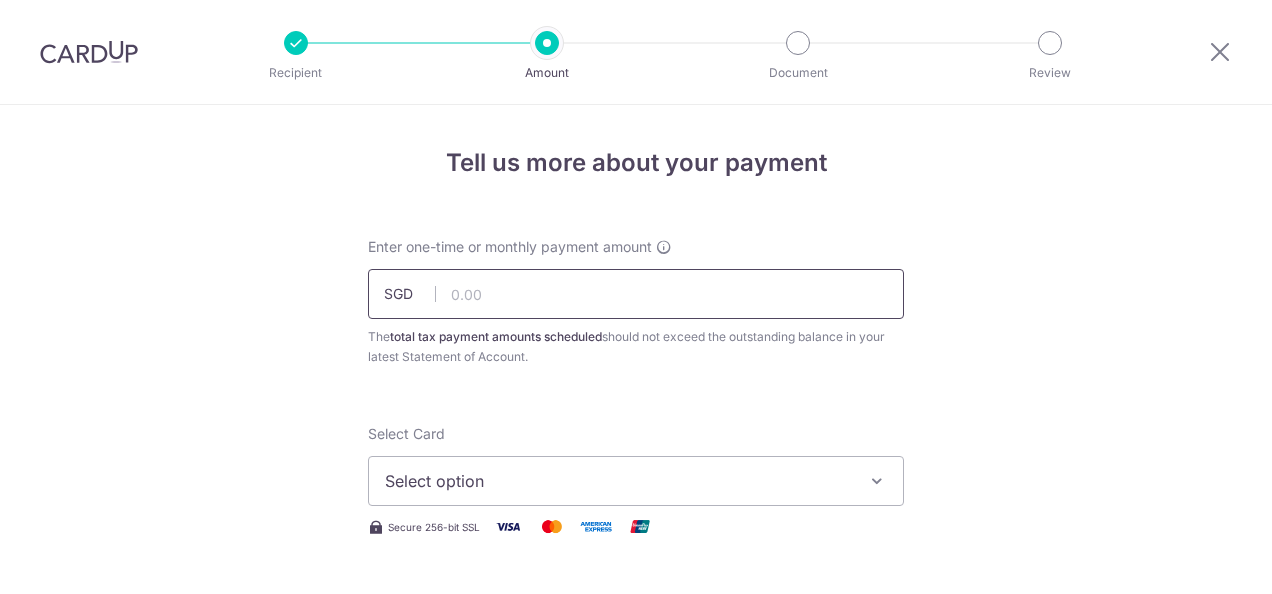 drag, startPoint x: 0, startPoint y: 0, endPoint x: 526, endPoint y: 291, distance: 601.12976 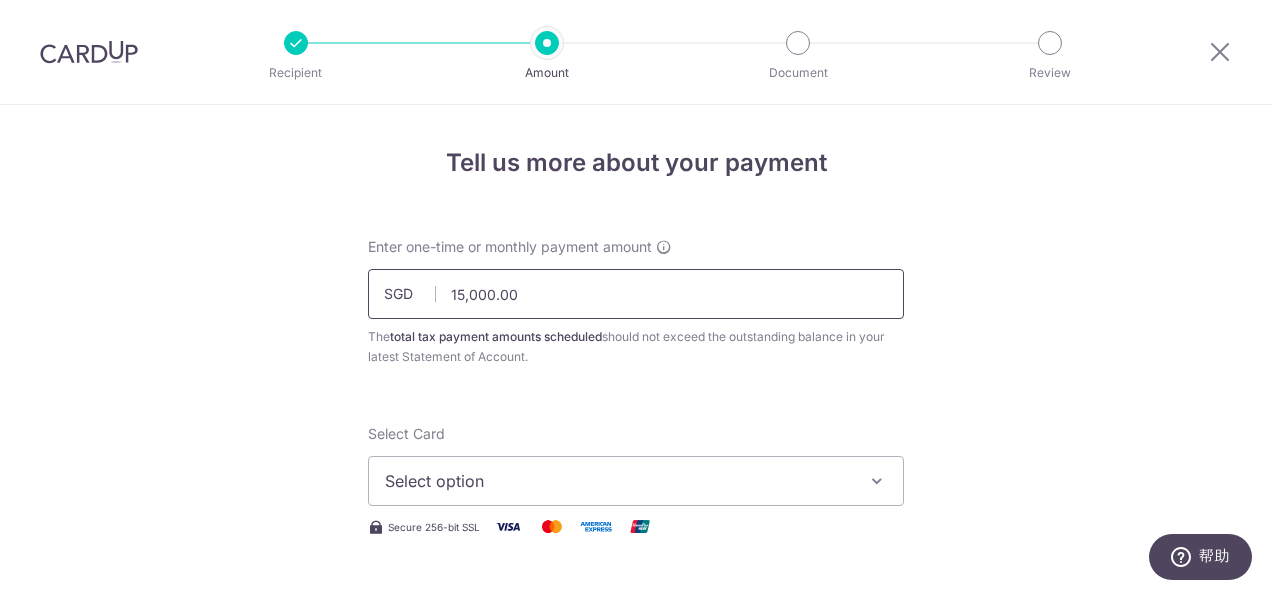 scroll, scrollTop: 672, scrollLeft: 0, axis: vertical 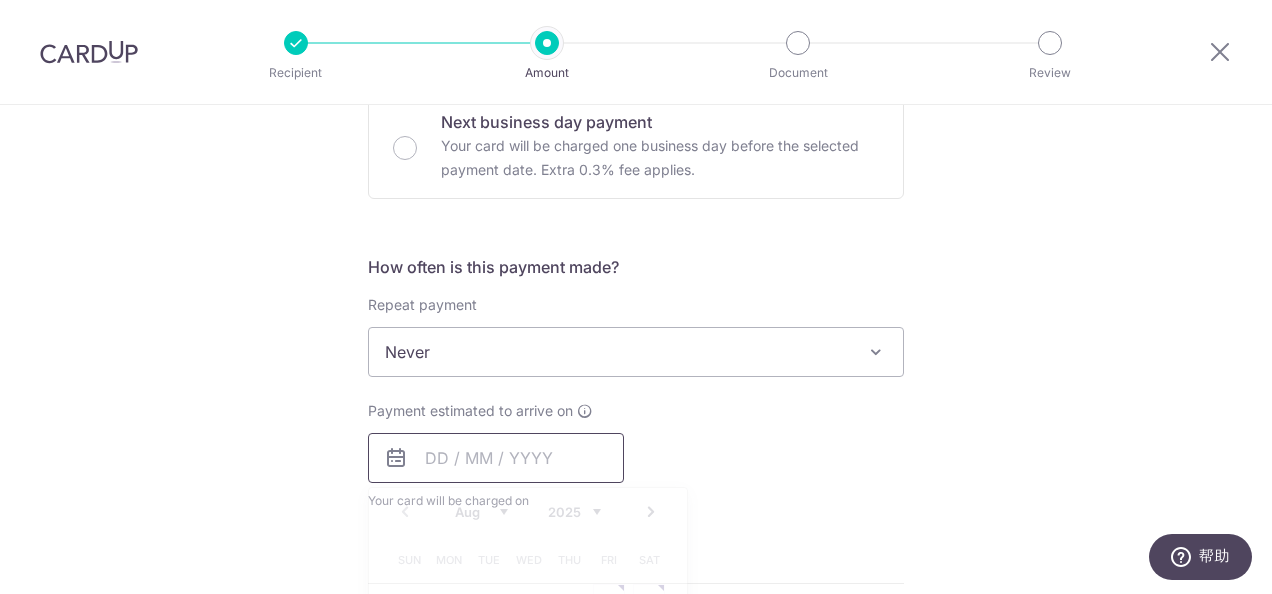 type on "15,000.00" 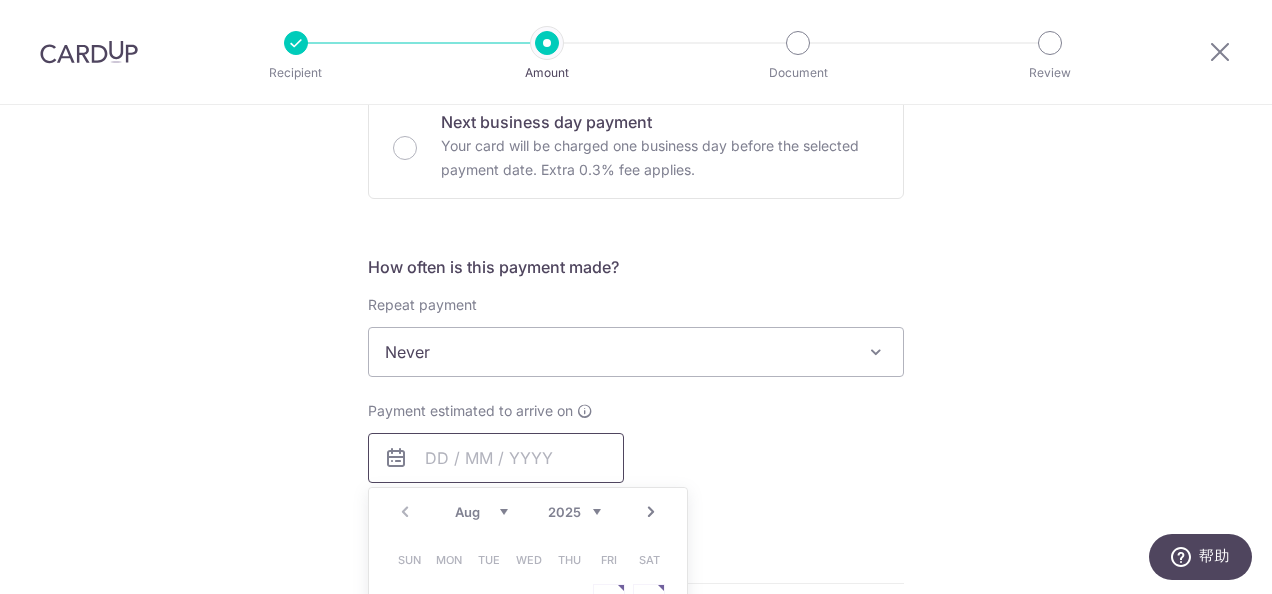 scroll, scrollTop: 772, scrollLeft: 0, axis: vertical 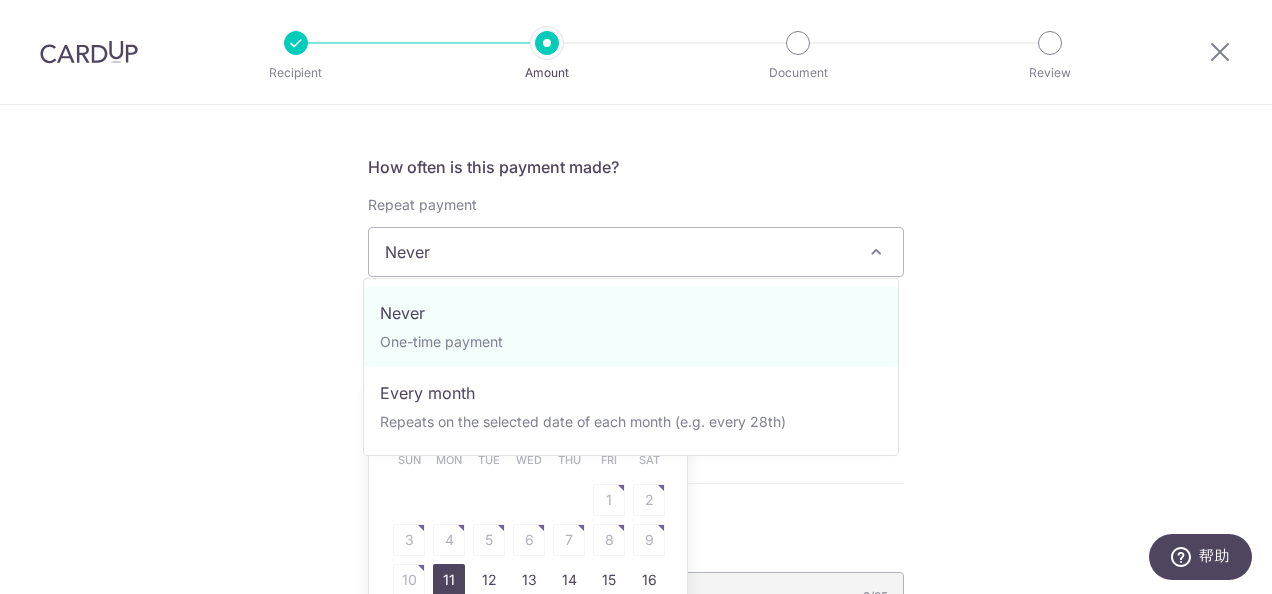 click at bounding box center (876, 252) 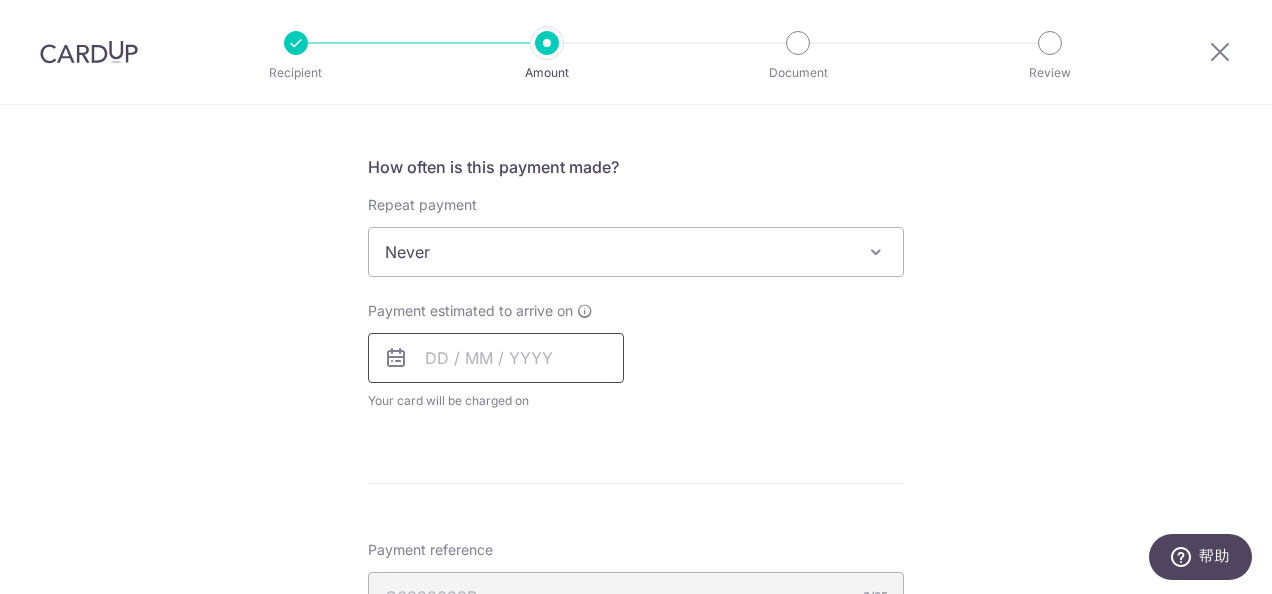 click at bounding box center (876, 252) 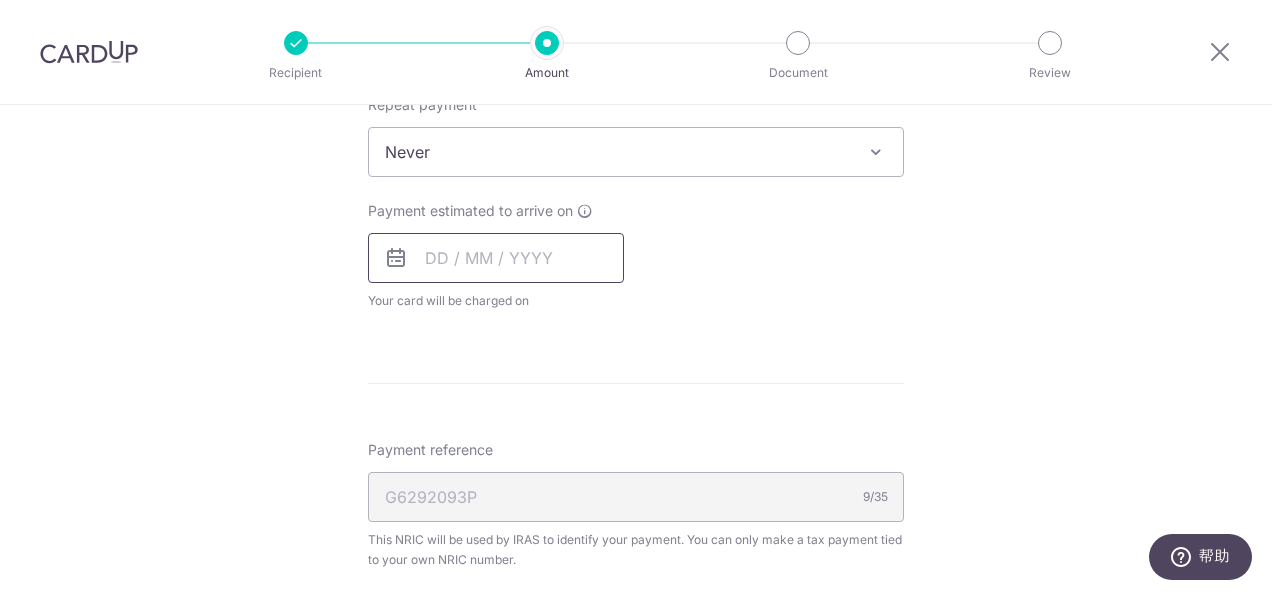 click at bounding box center (496, 258) 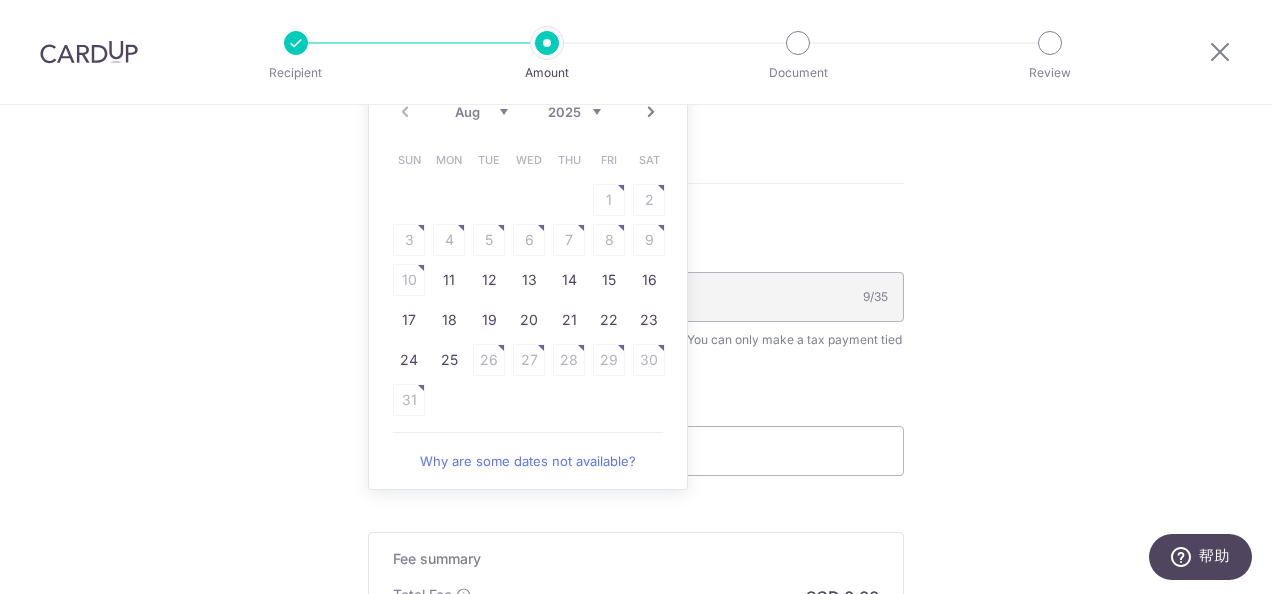 scroll, scrollTop: 1072, scrollLeft: 0, axis: vertical 